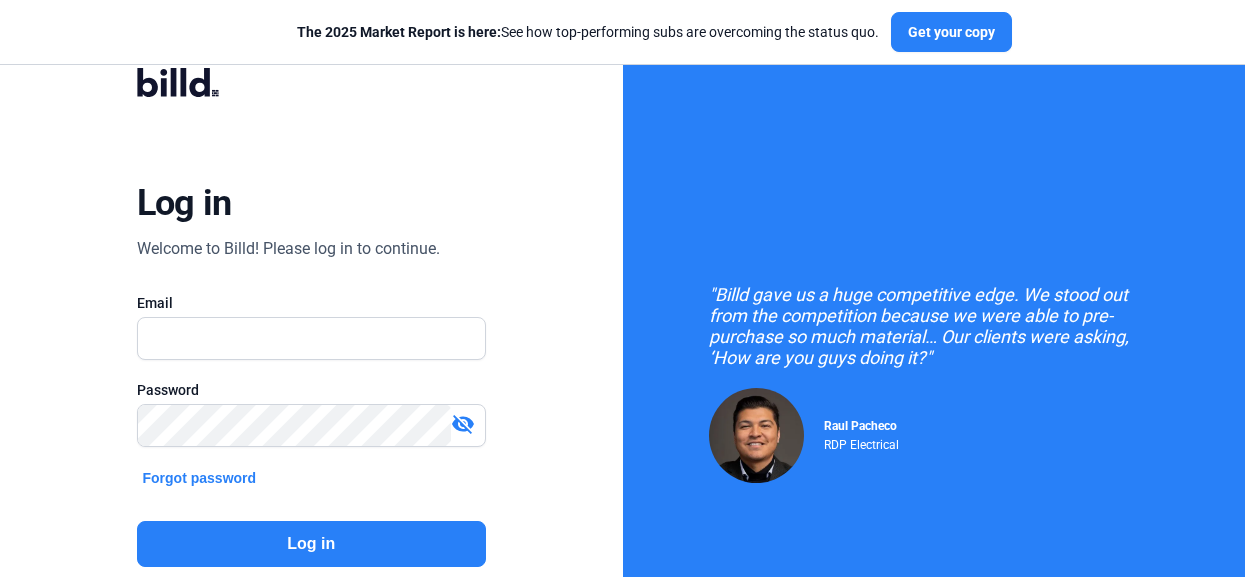 scroll, scrollTop: 0, scrollLeft: 0, axis: both 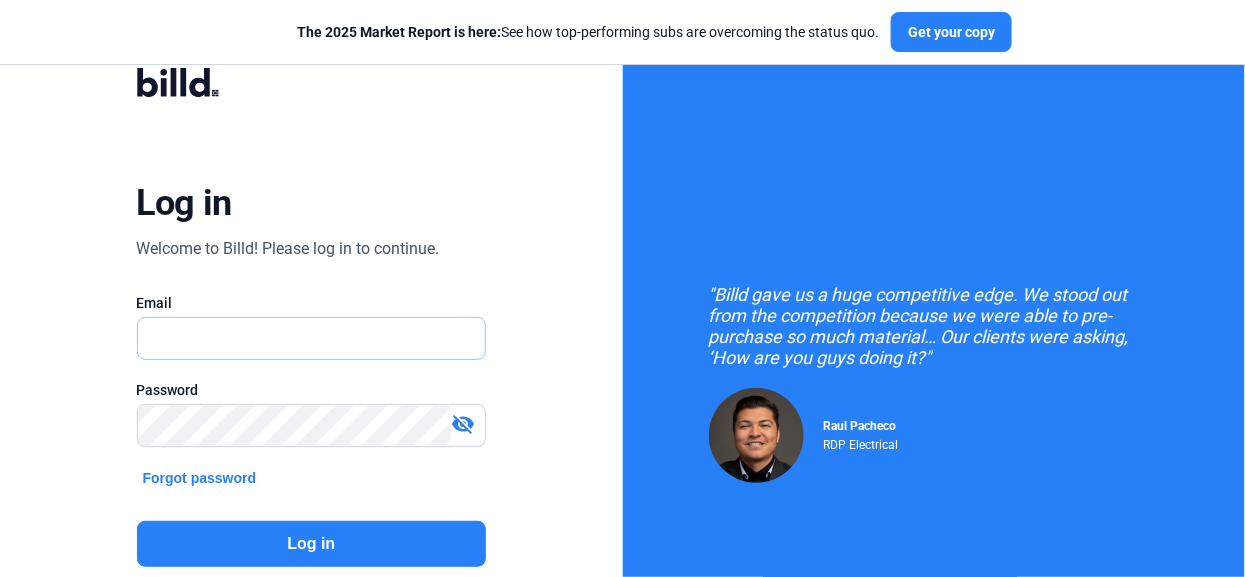 type on "[EMAIL]" 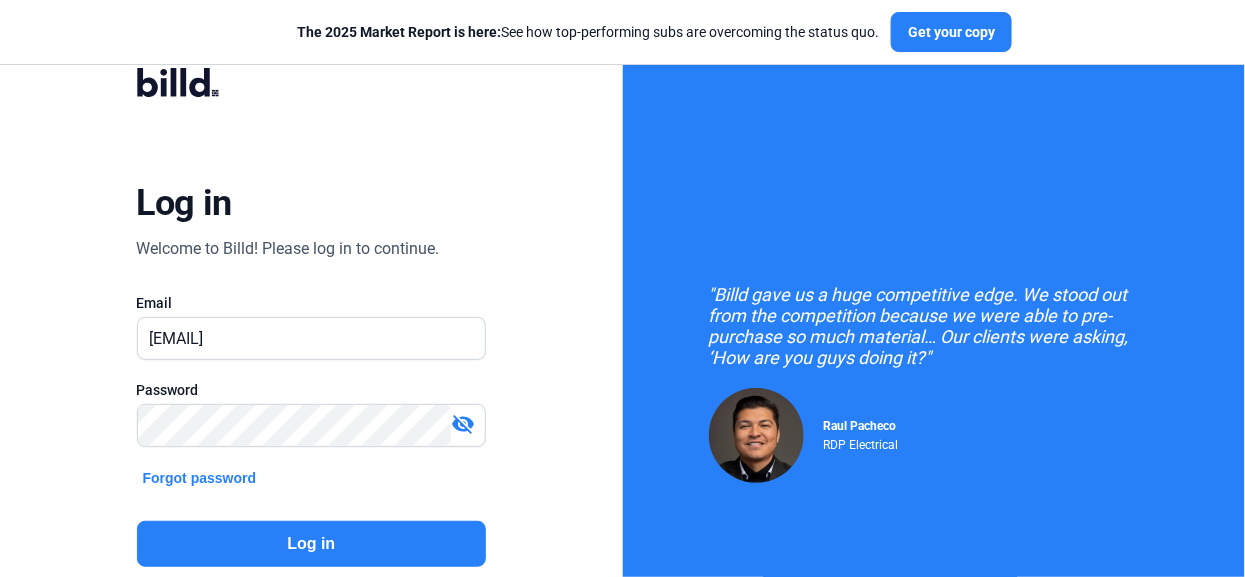 click on "Log in" 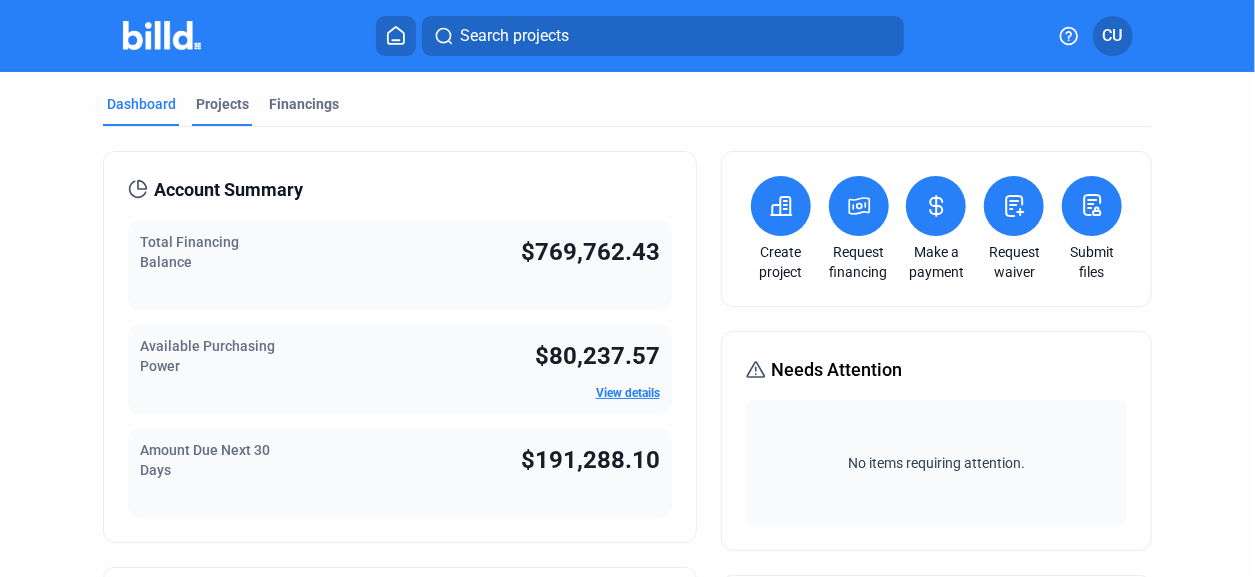 click on "Projects" at bounding box center (222, 104) 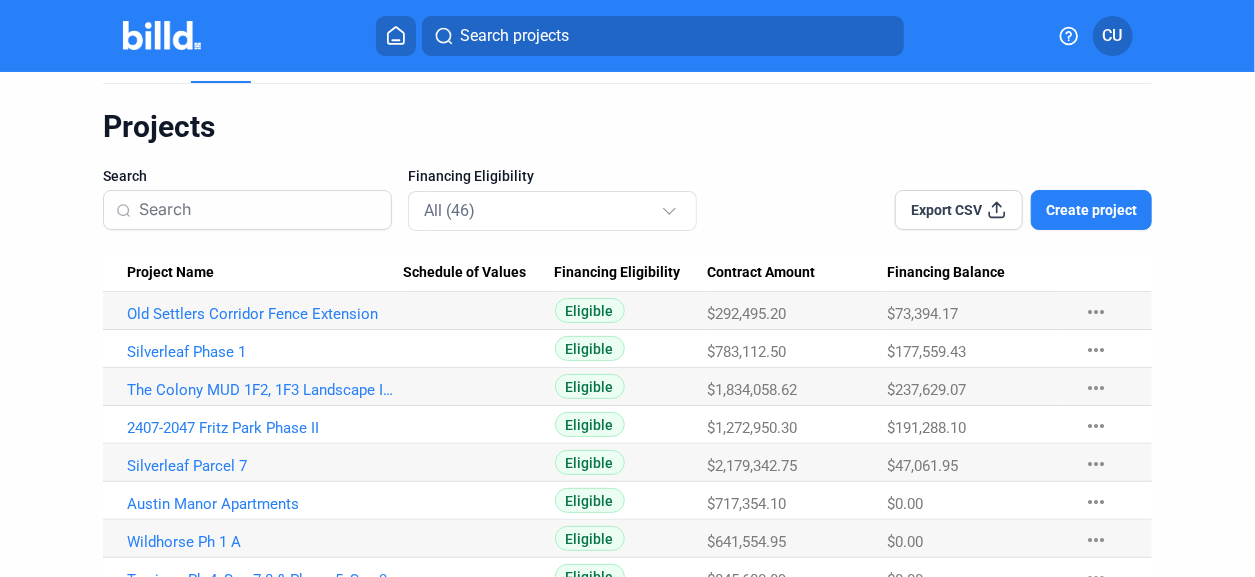 scroll, scrollTop: 0, scrollLeft: 0, axis: both 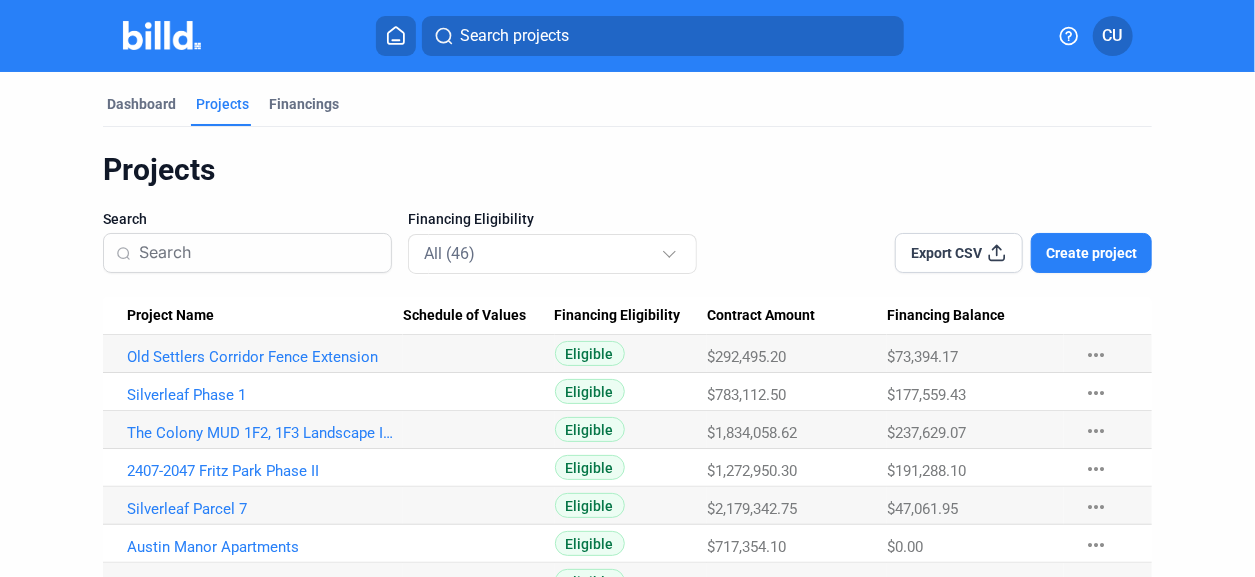 click on "Project Name" at bounding box center [170, 316] 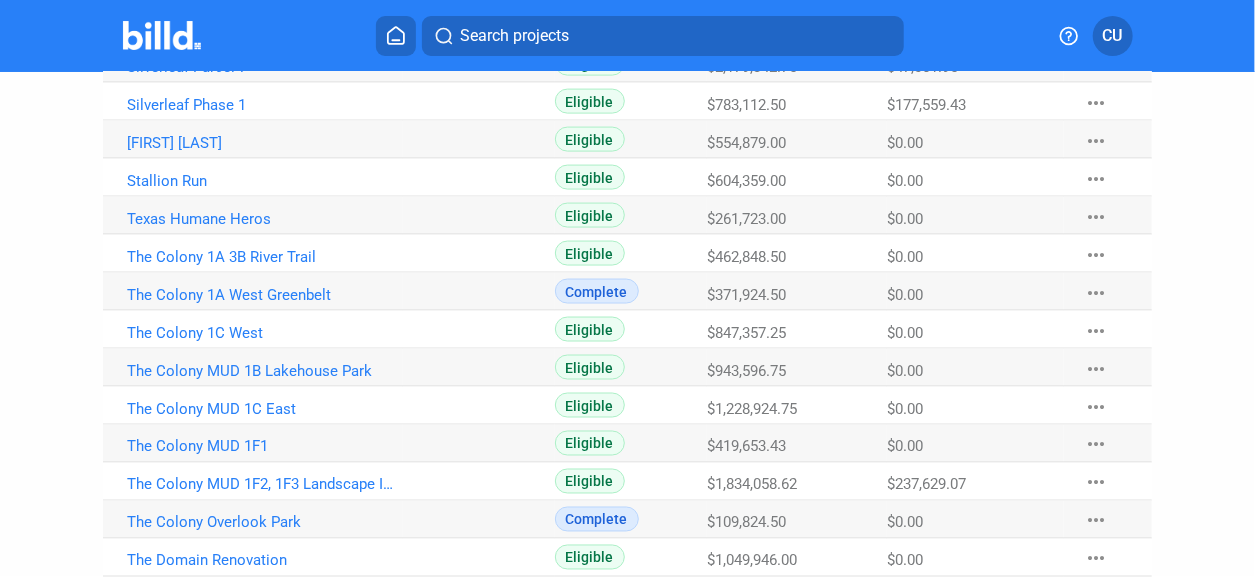 scroll, scrollTop: 1378, scrollLeft: 0, axis: vertical 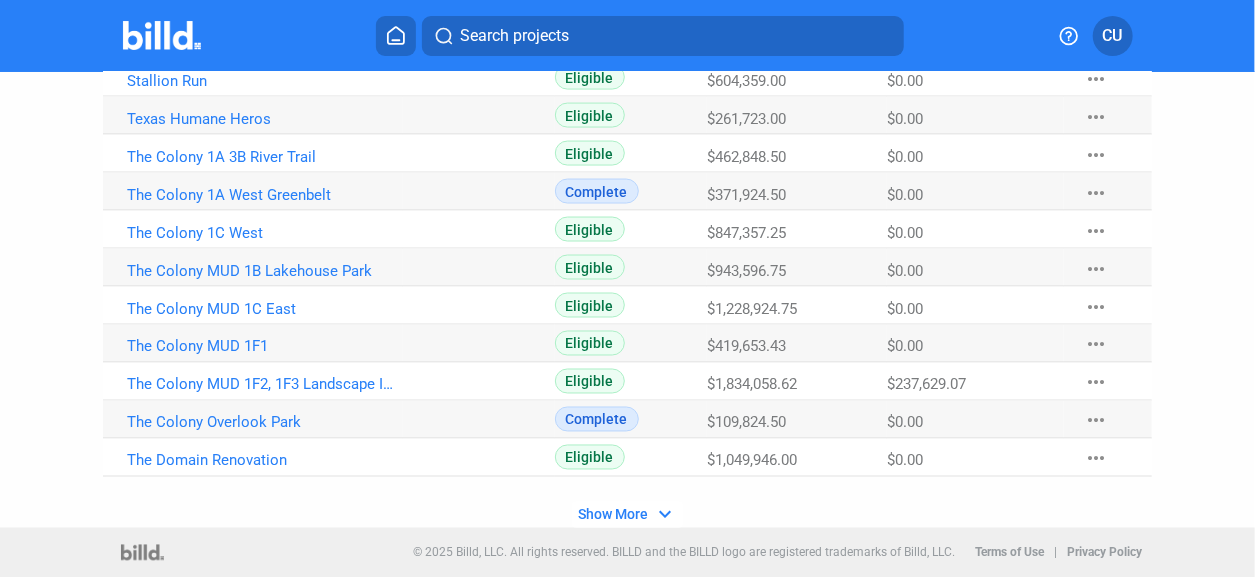 click on "Show More" at bounding box center [613, 515] 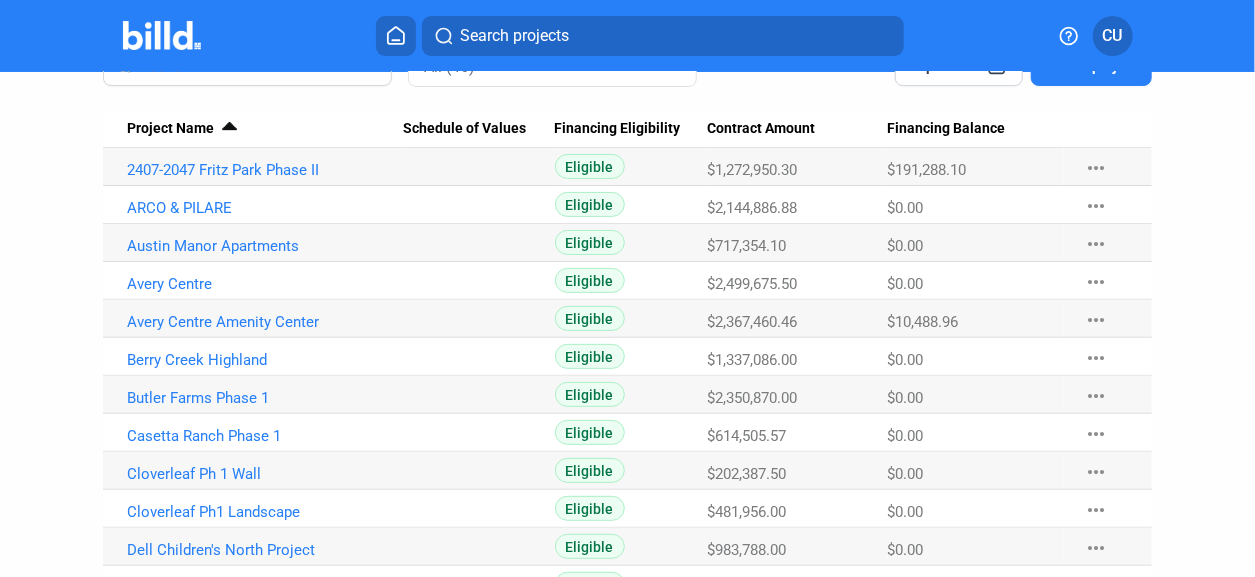 scroll, scrollTop: 155, scrollLeft: 0, axis: vertical 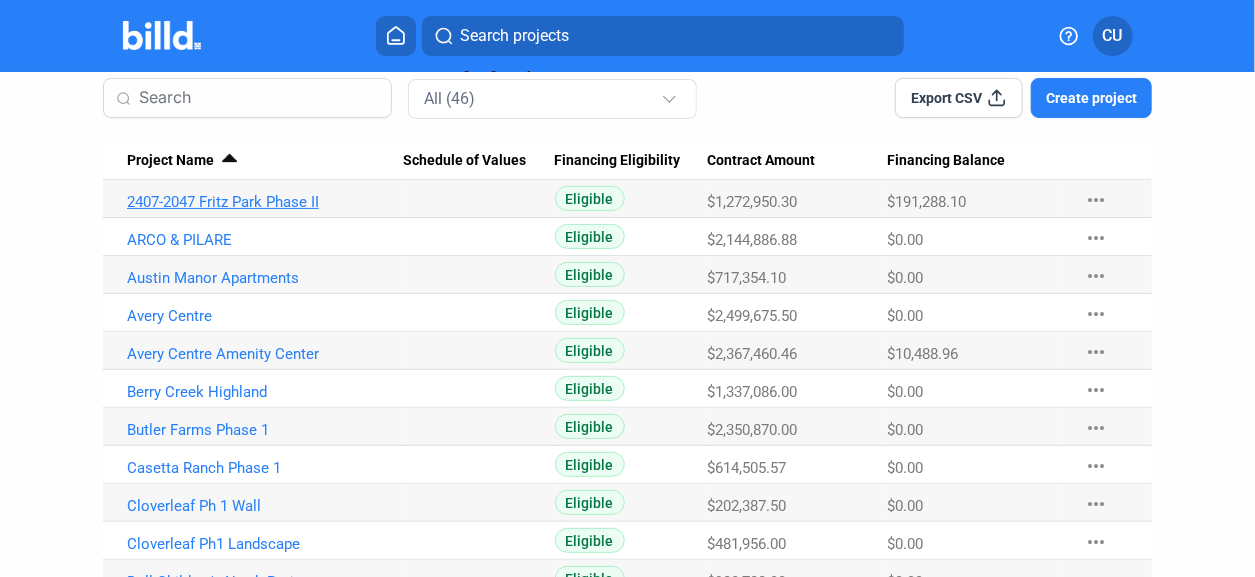 click on "2407-2047 Fritz Park Phase II" at bounding box center (265, 202) 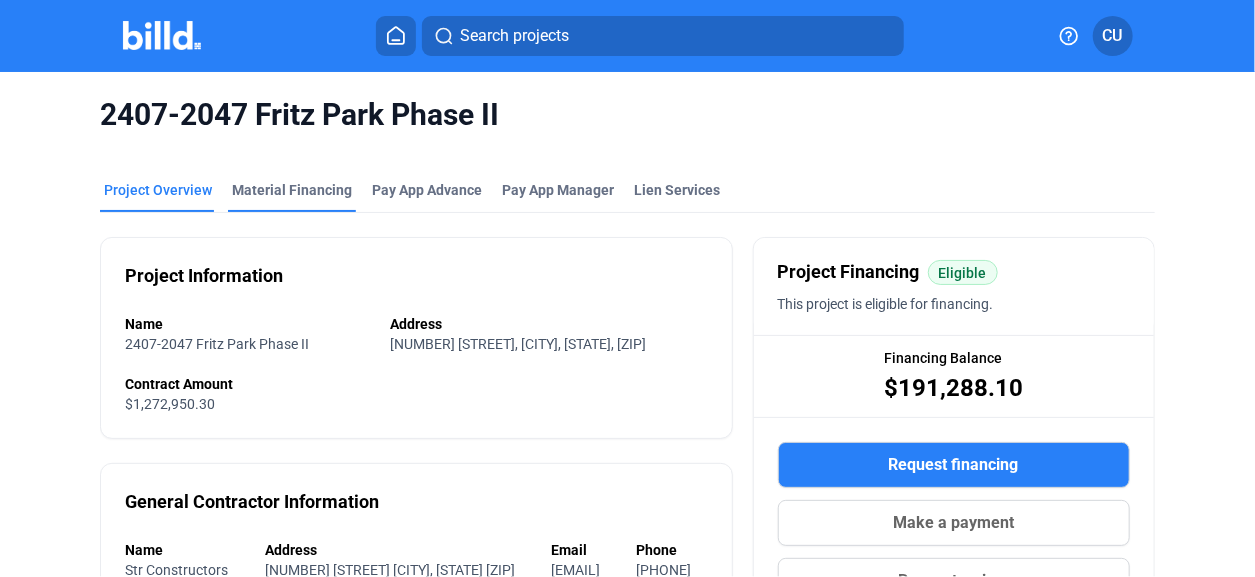 click on "Material Financing" at bounding box center [292, 190] 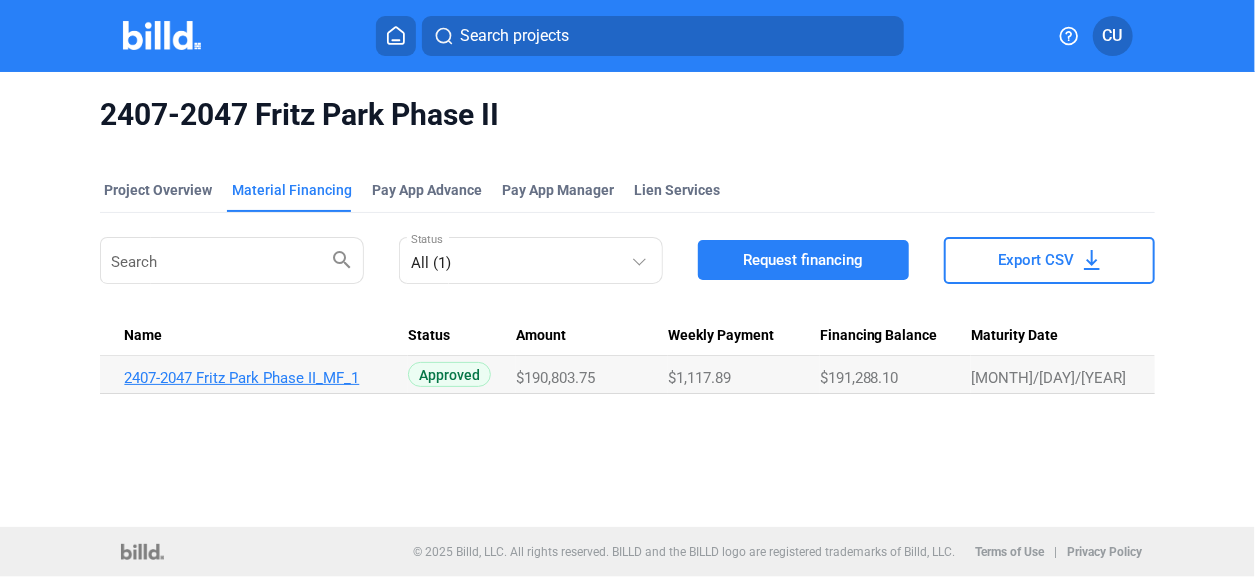 click on "2407-2047 Fritz Park Phase II_MF_1" at bounding box center (262, 378) 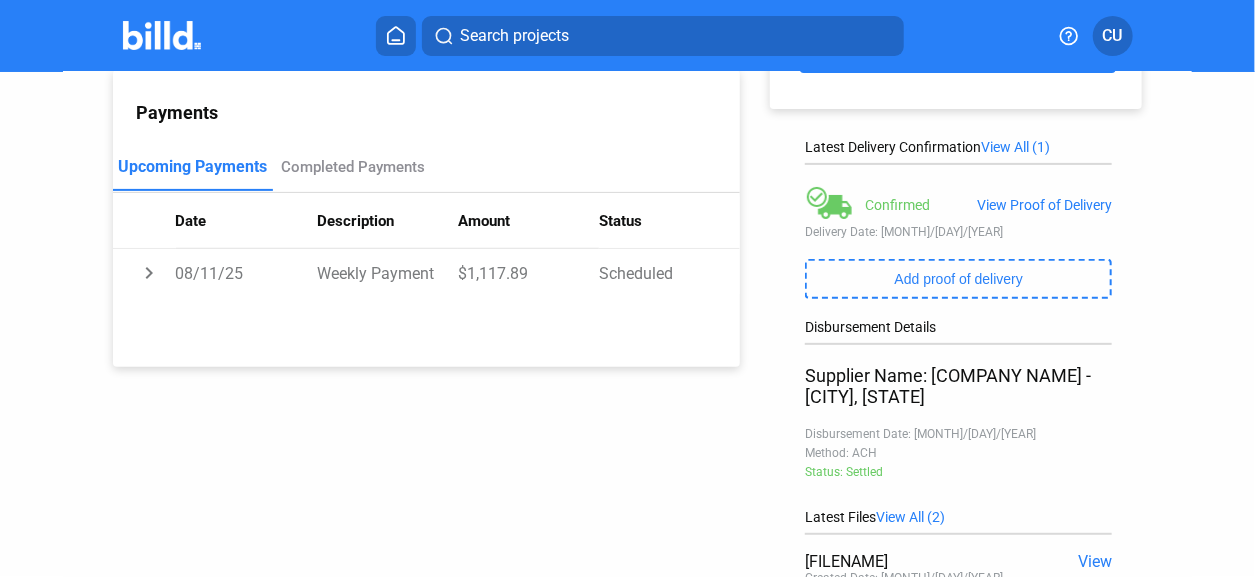 scroll, scrollTop: 99, scrollLeft: 0, axis: vertical 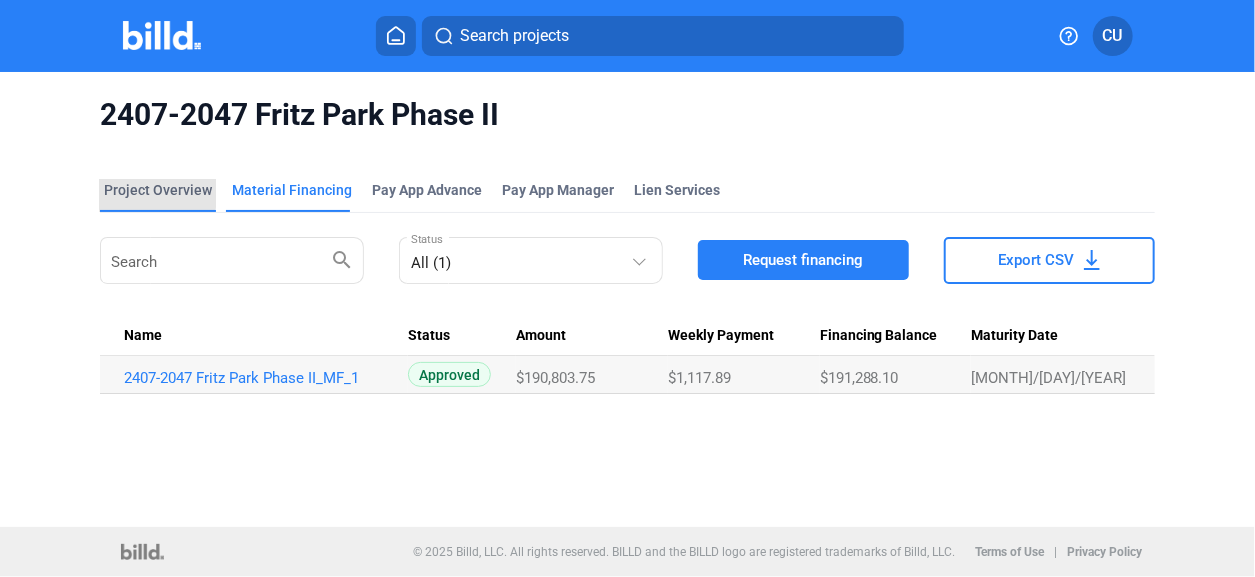 click on "Project Overview" at bounding box center [158, 190] 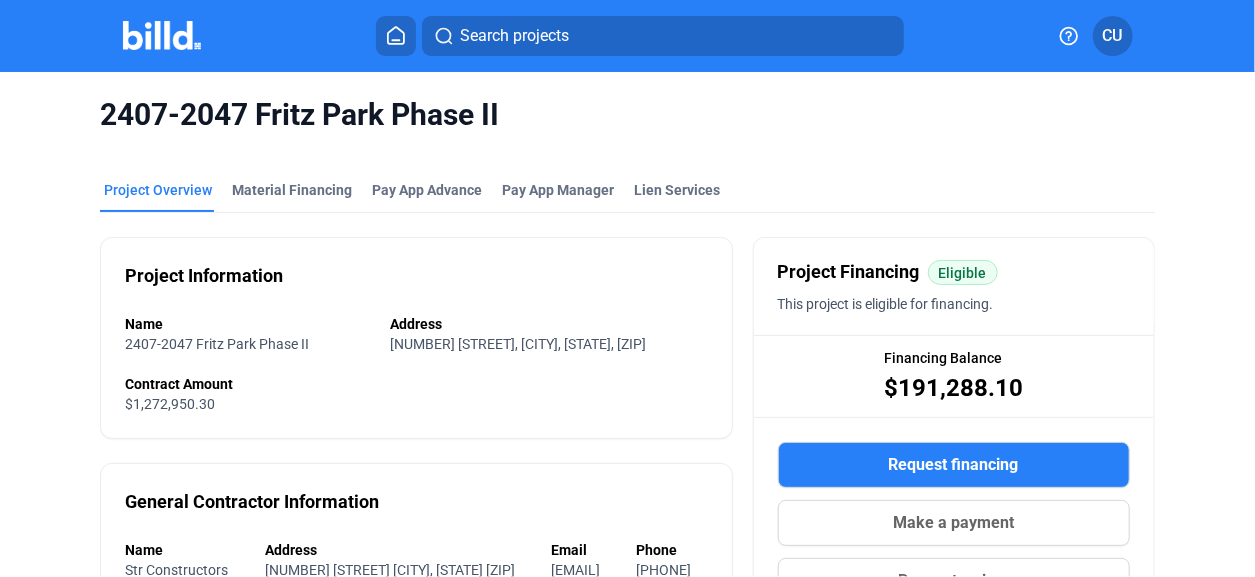 click at bounding box center (162, 35) 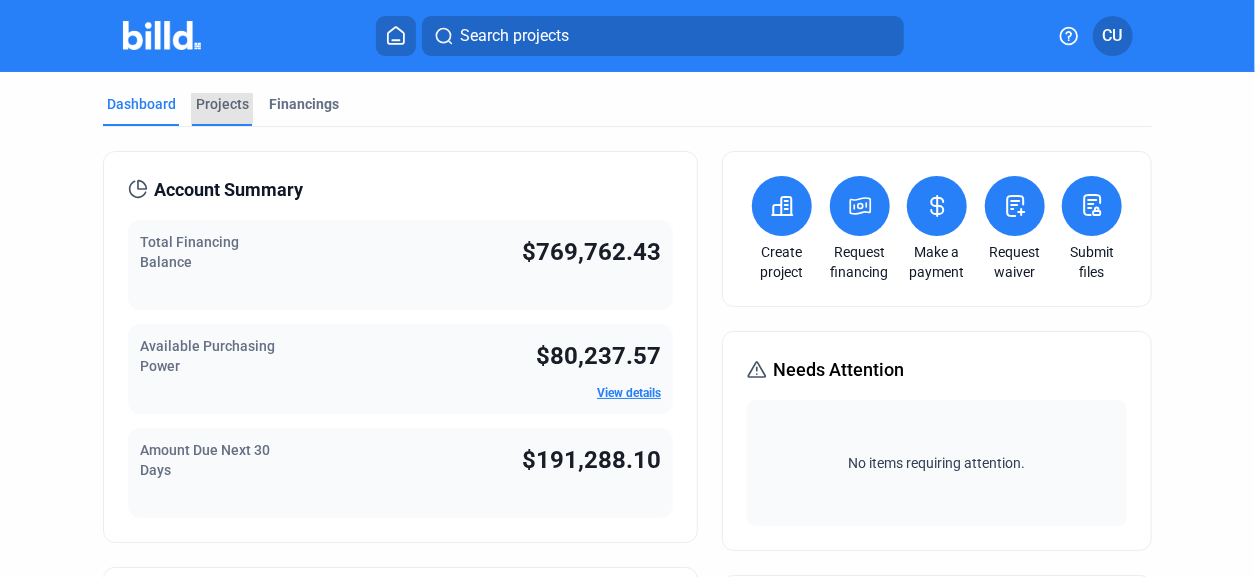 click on "Projects" at bounding box center (222, 104) 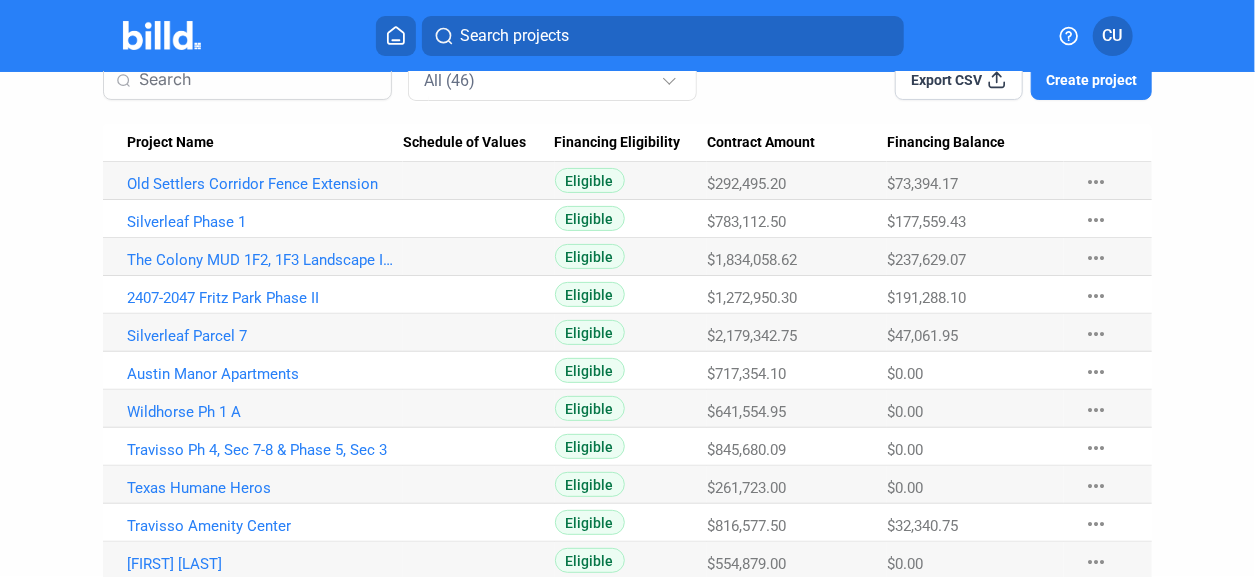 scroll, scrollTop: 199, scrollLeft: 0, axis: vertical 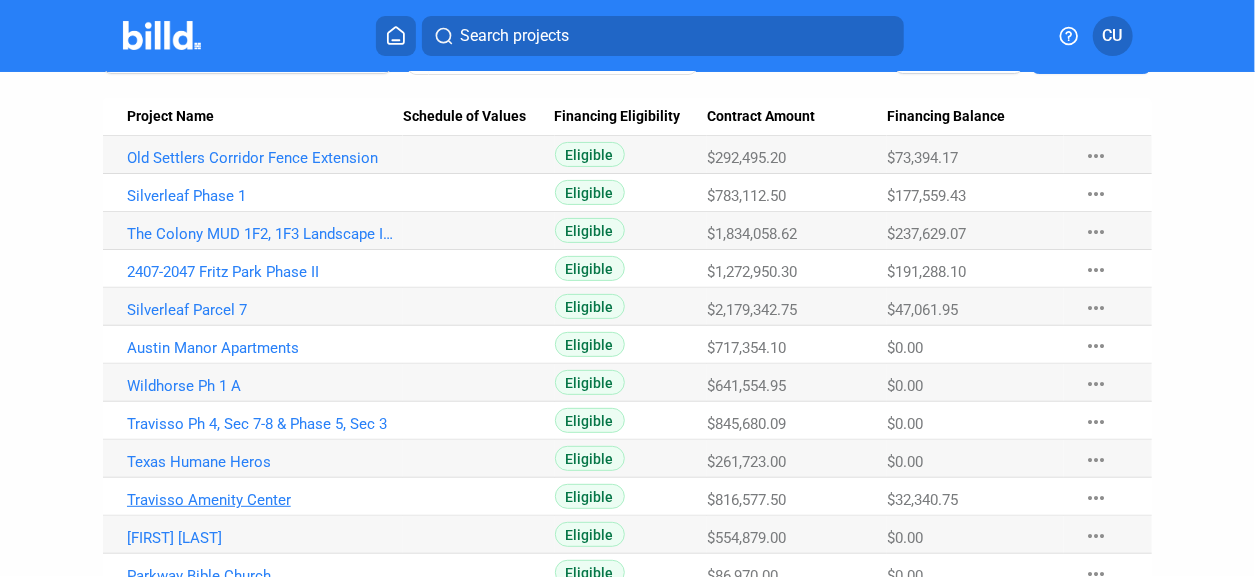 click on "Travisso Amenity Center" at bounding box center [265, 158] 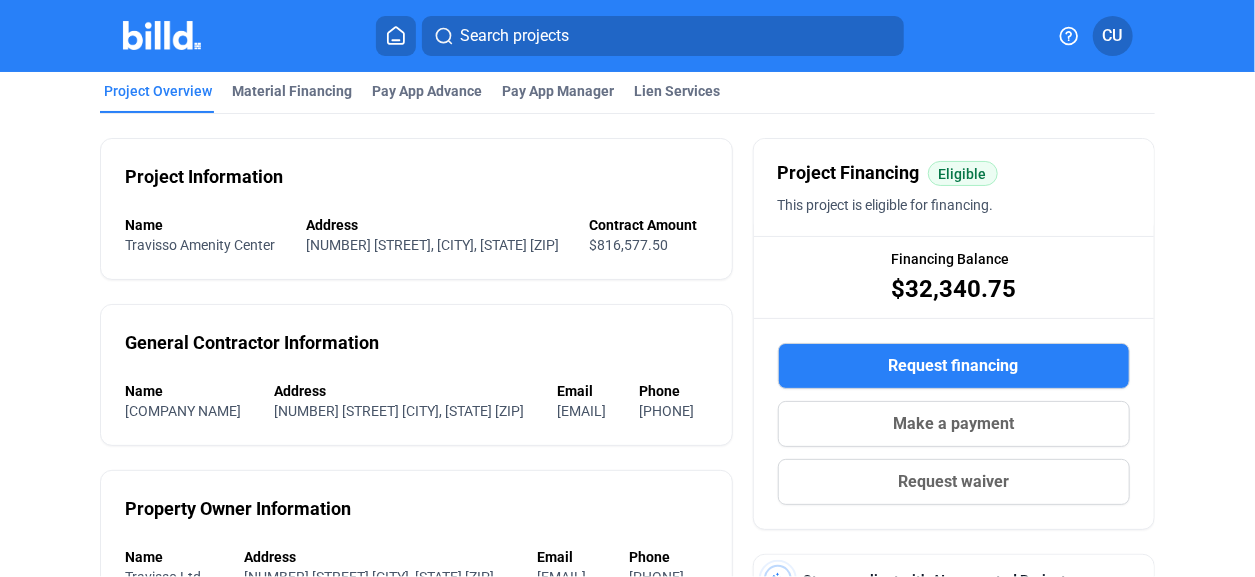 scroll, scrollTop: 0, scrollLeft: 0, axis: both 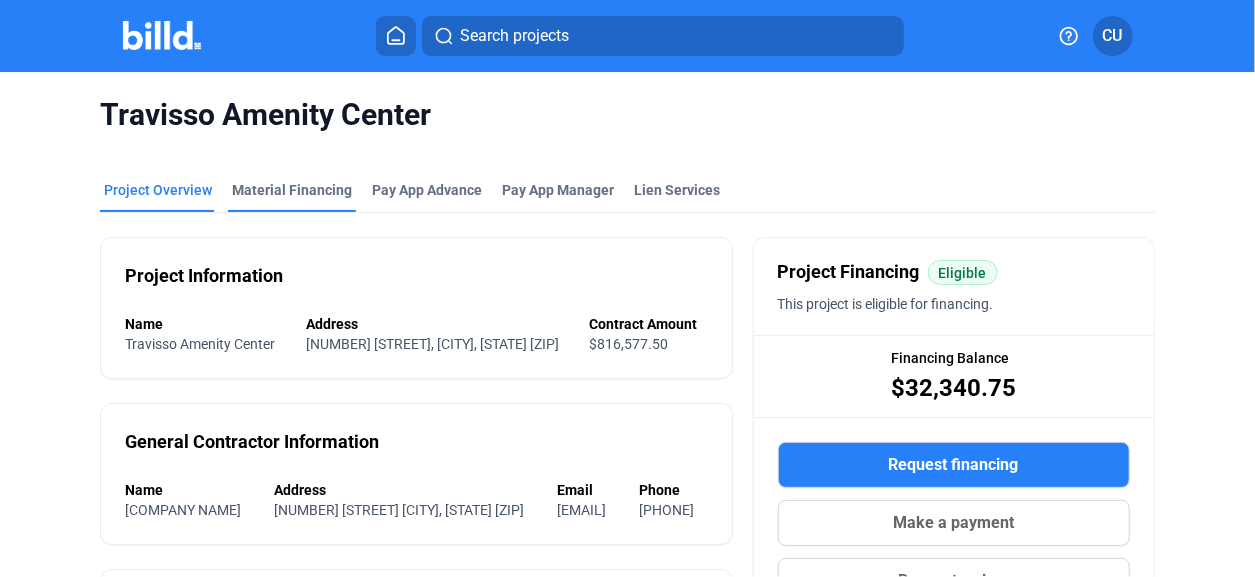 click on "Material Financing" at bounding box center [292, 190] 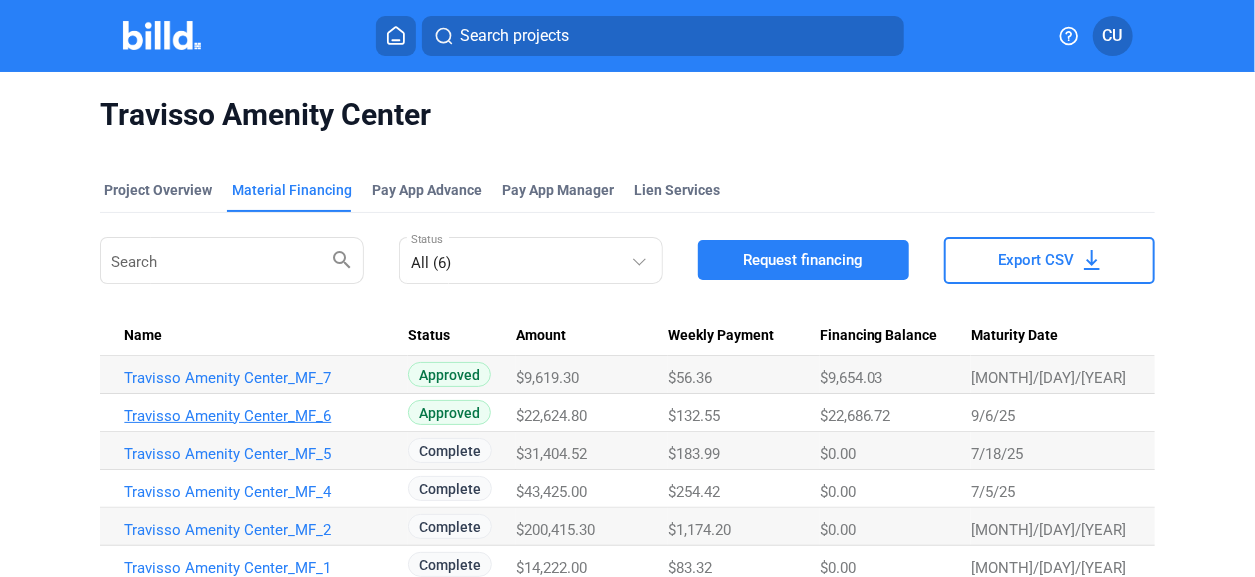 click on "Travisso Amenity Center_MF_6" at bounding box center [262, 378] 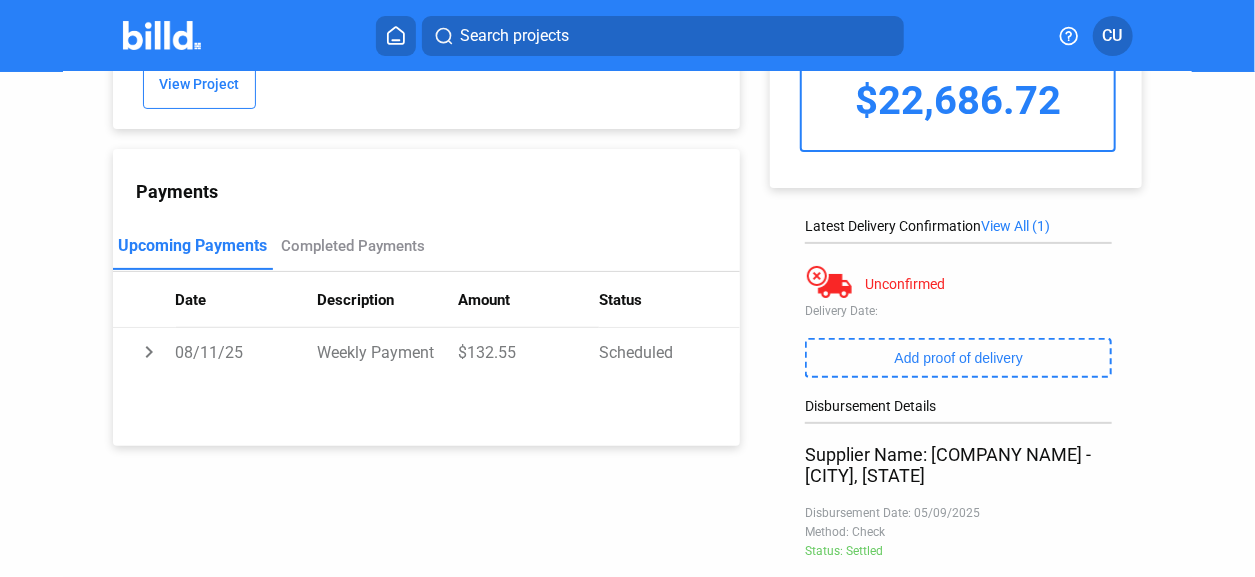 scroll, scrollTop: 0, scrollLeft: 0, axis: both 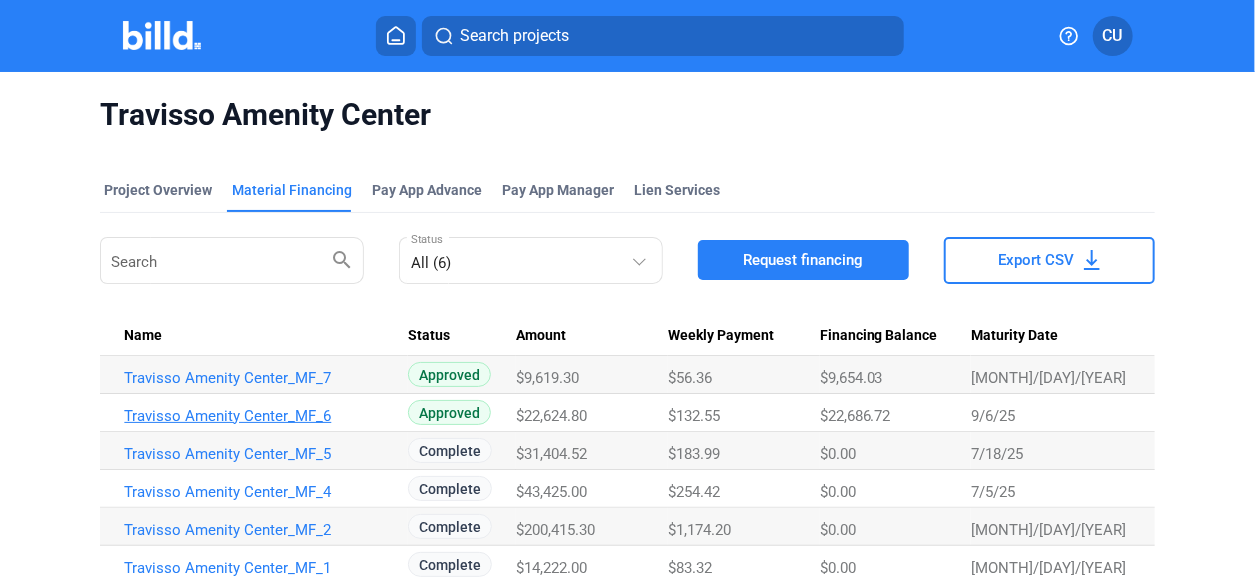 click on "Travisso Amenity Center_MF_6" at bounding box center [262, 378] 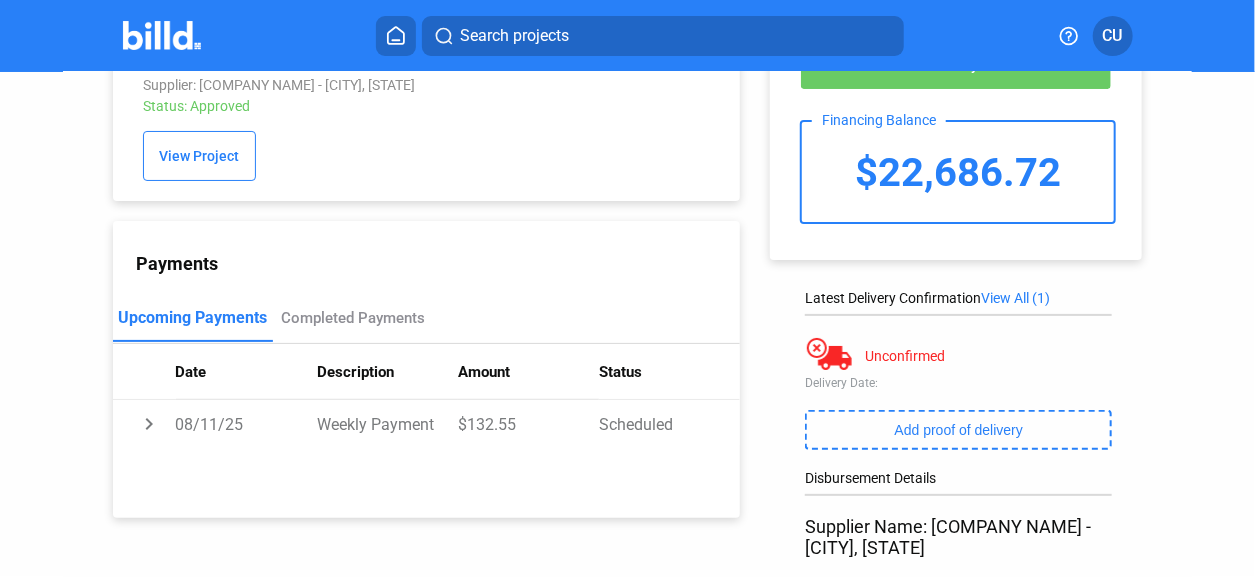 scroll, scrollTop: 0, scrollLeft: 0, axis: both 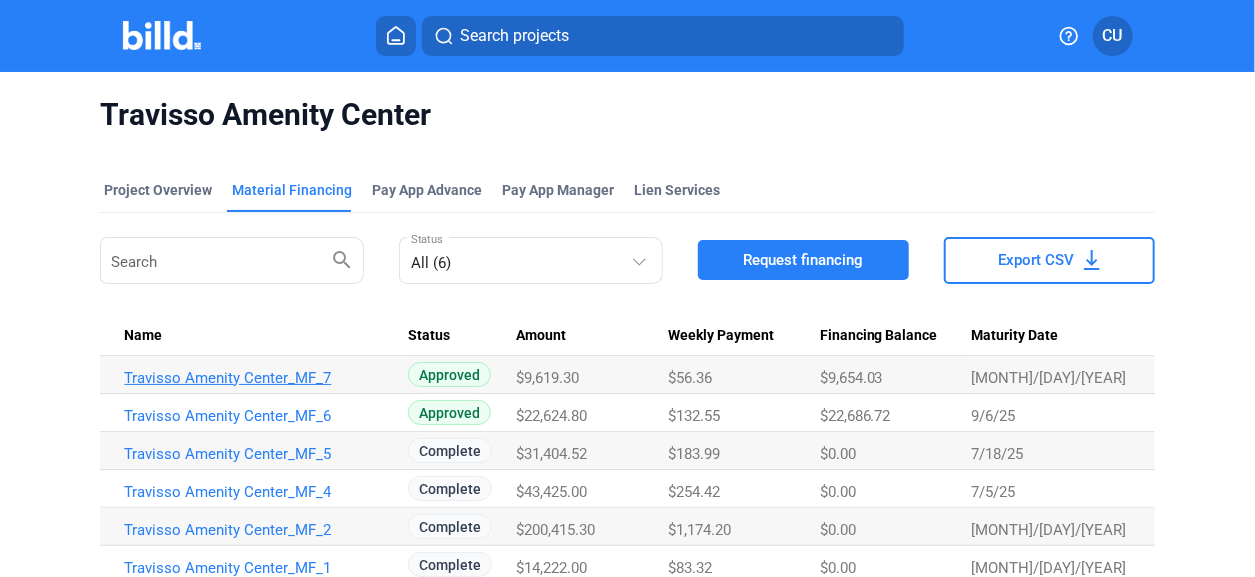 click on "Travisso Amenity Center_MF_7" at bounding box center (262, 378) 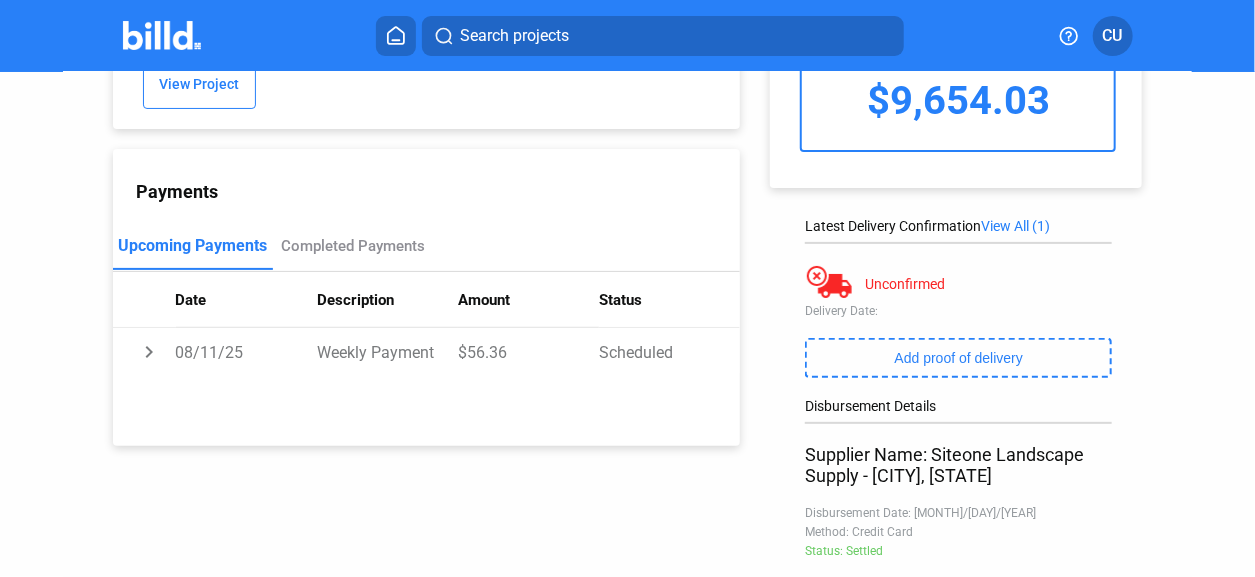 scroll, scrollTop: 199, scrollLeft: 0, axis: vertical 